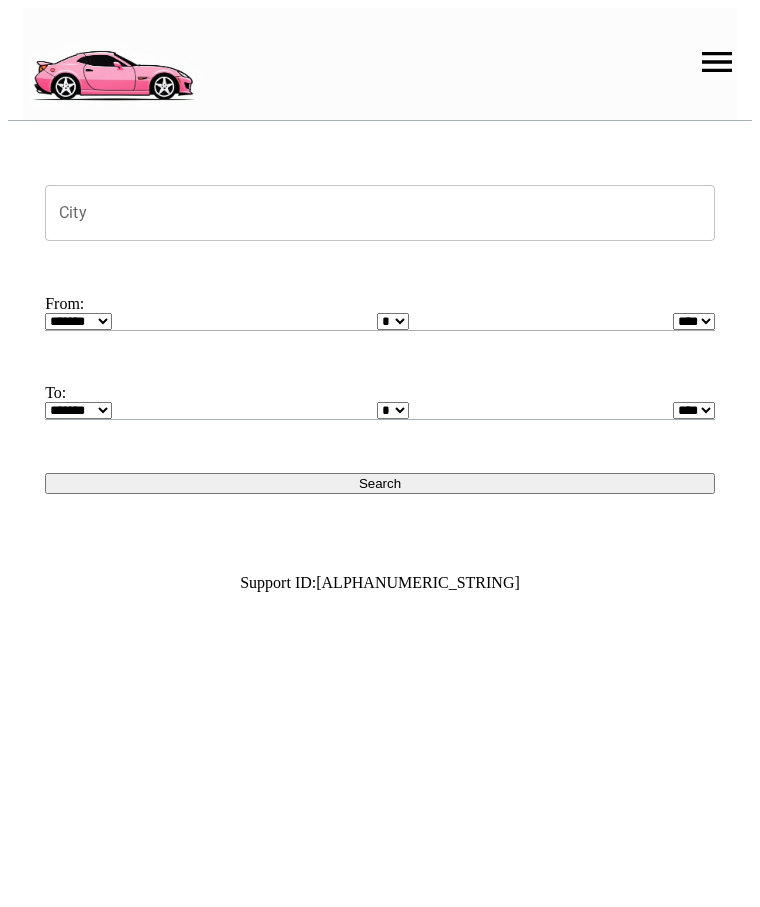 scroll, scrollTop: 0, scrollLeft: 0, axis: both 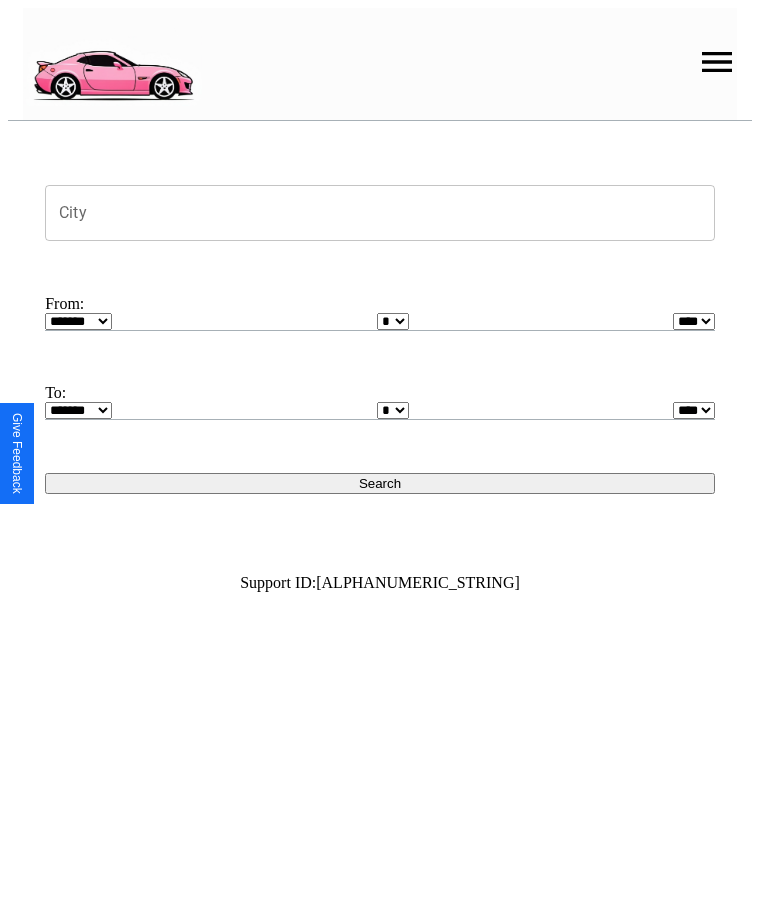 click at bounding box center [717, 62] 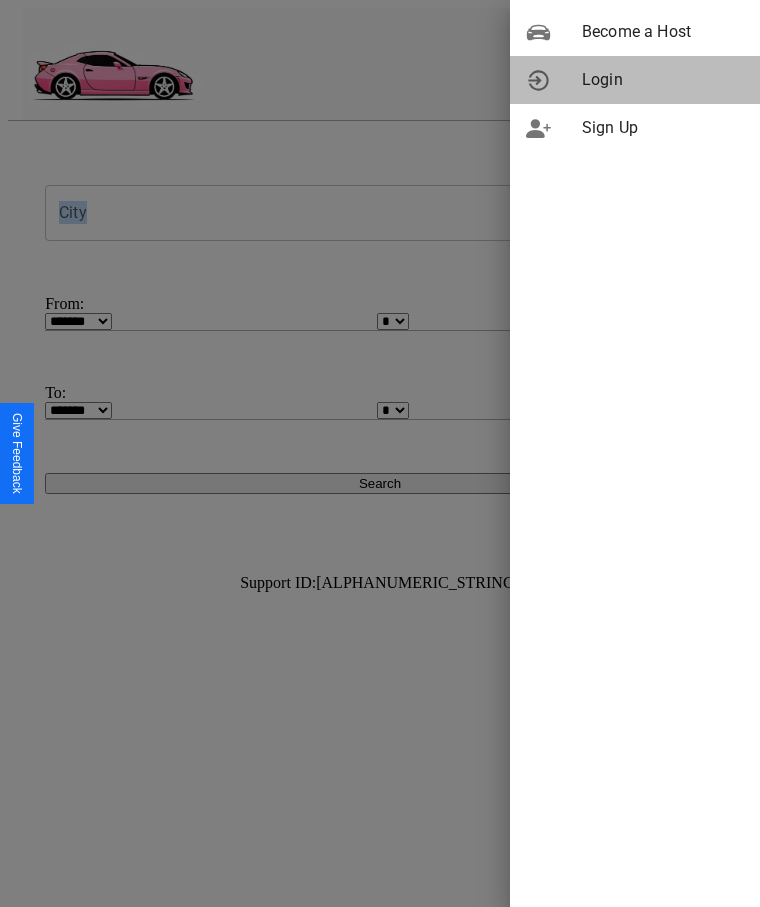 click on "Login" at bounding box center [663, 80] 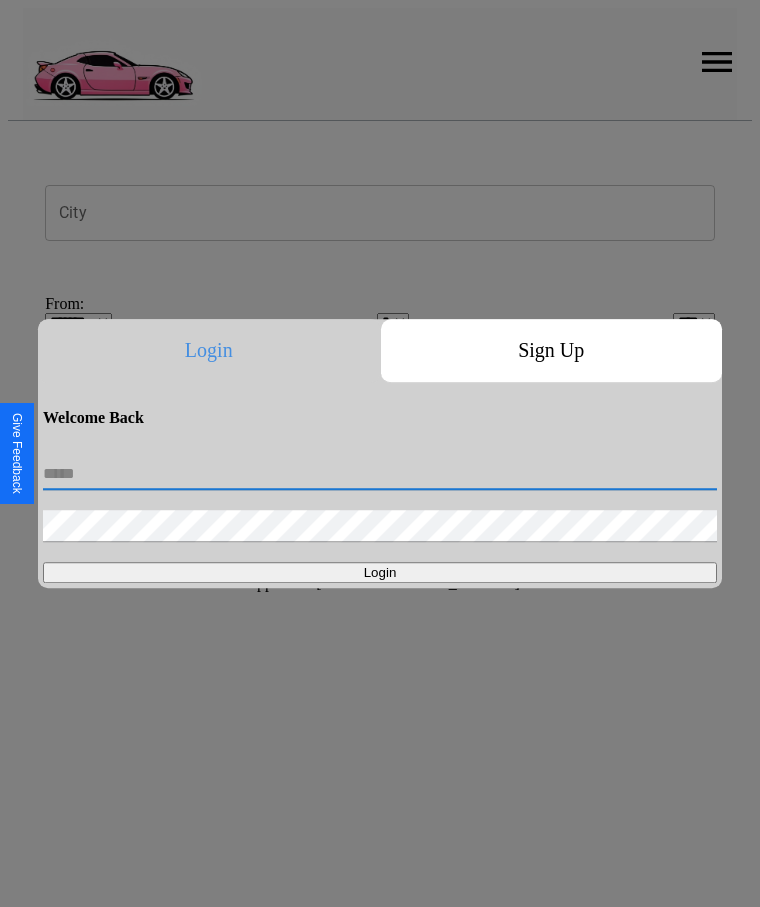 click at bounding box center [380, 474] 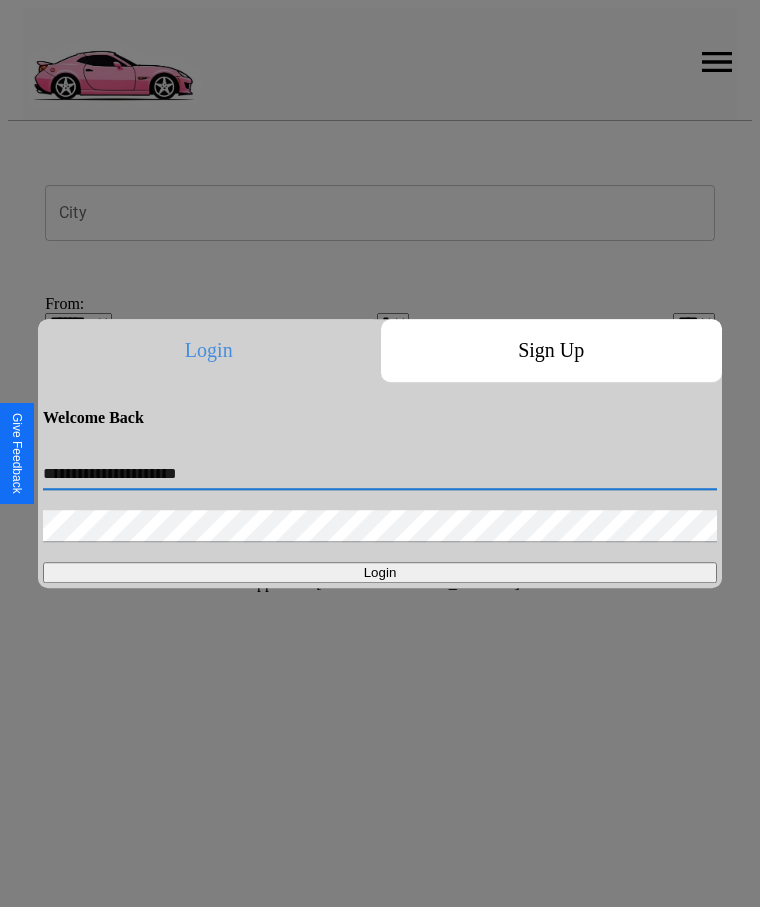 type on "**********" 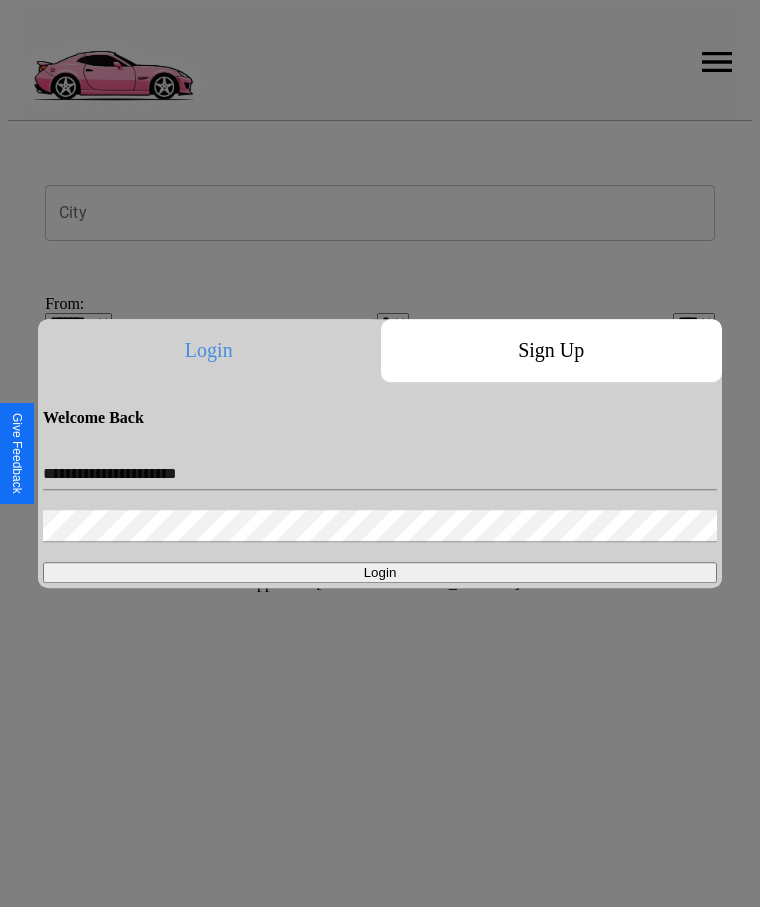 click on "Login" at bounding box center [380, 572] 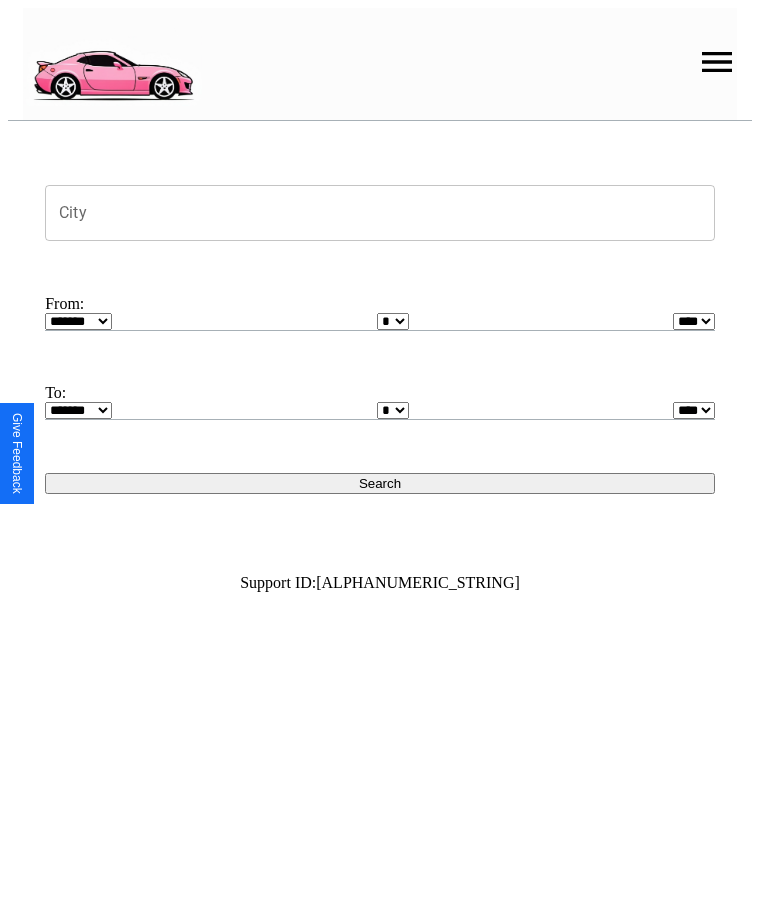 click on "City" at bounding box center (380, 213) 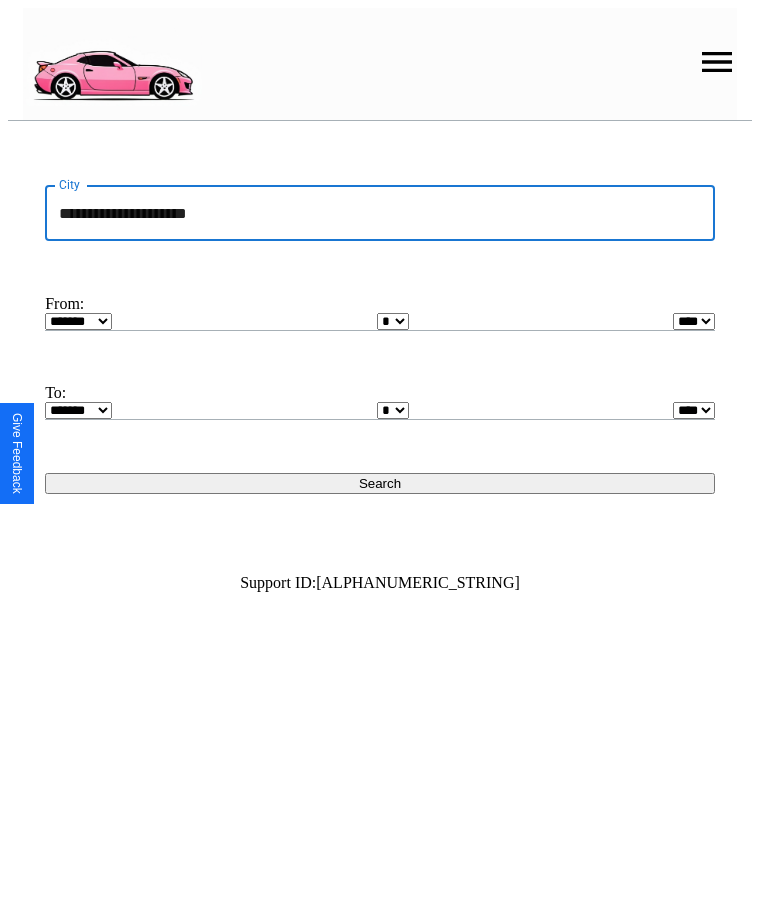 type on "**********" 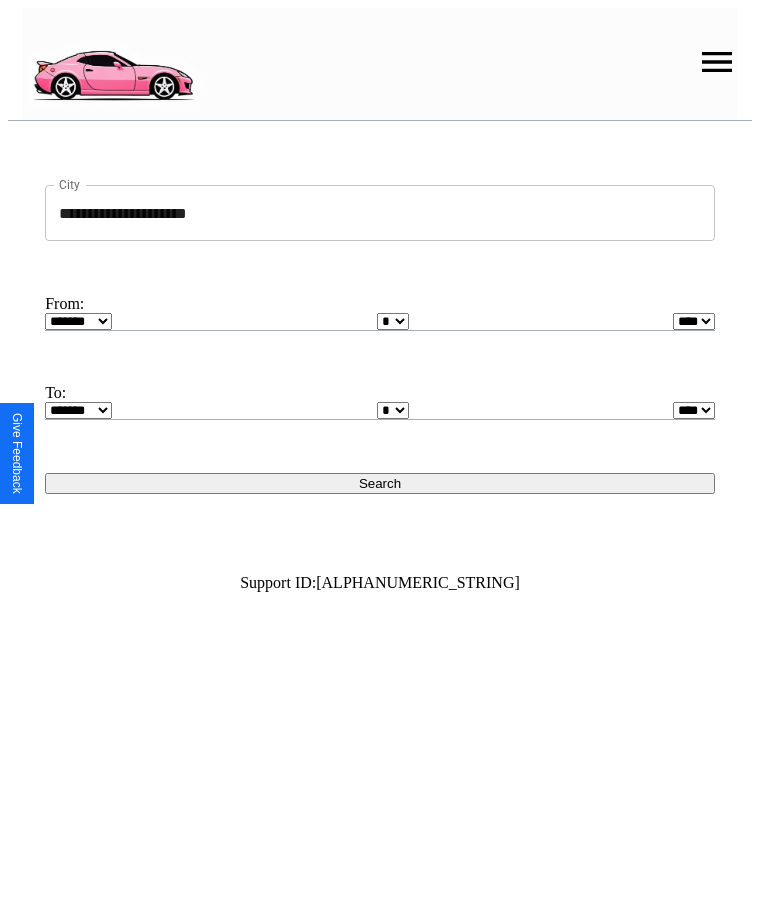 click on "******* ******** ***** ***** *** **** **** ****** ********* ******* ******** ********" at bounding box center [78, 321] 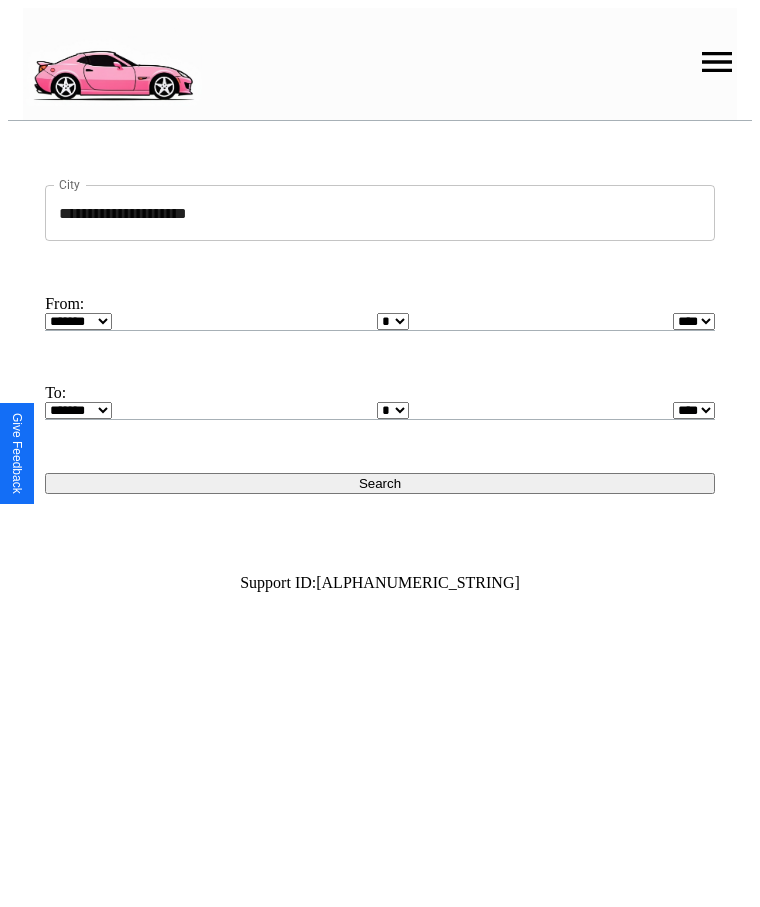 click on "* * * * * * * * * ** ** ** ** ** ** ** ** ** ** ** ** ** ** ** ** ** ** ** ** ** **" at bounding box center [393, 410] 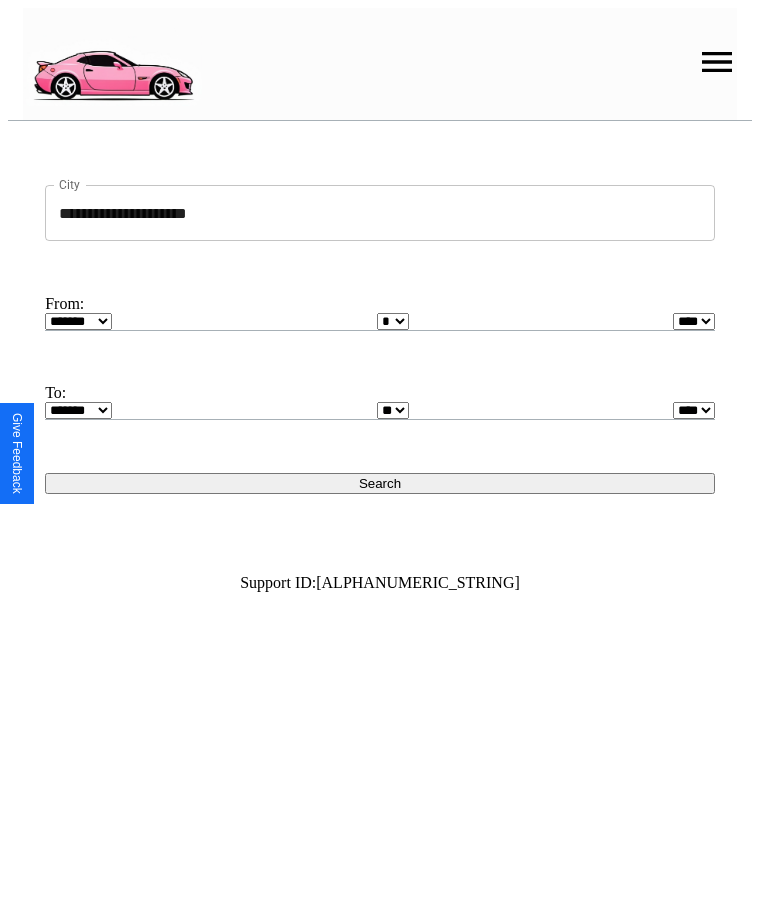 click on "Search" at bounding box center [380, 483] 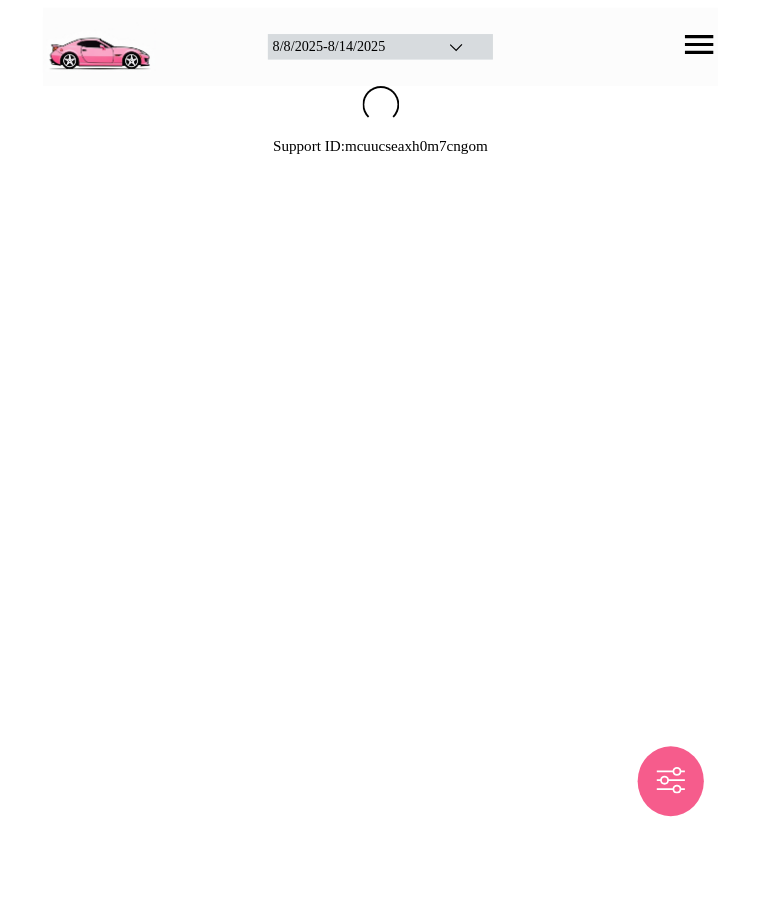 scroll, scrollTop: 0, scrollLeft: 0, axis: both 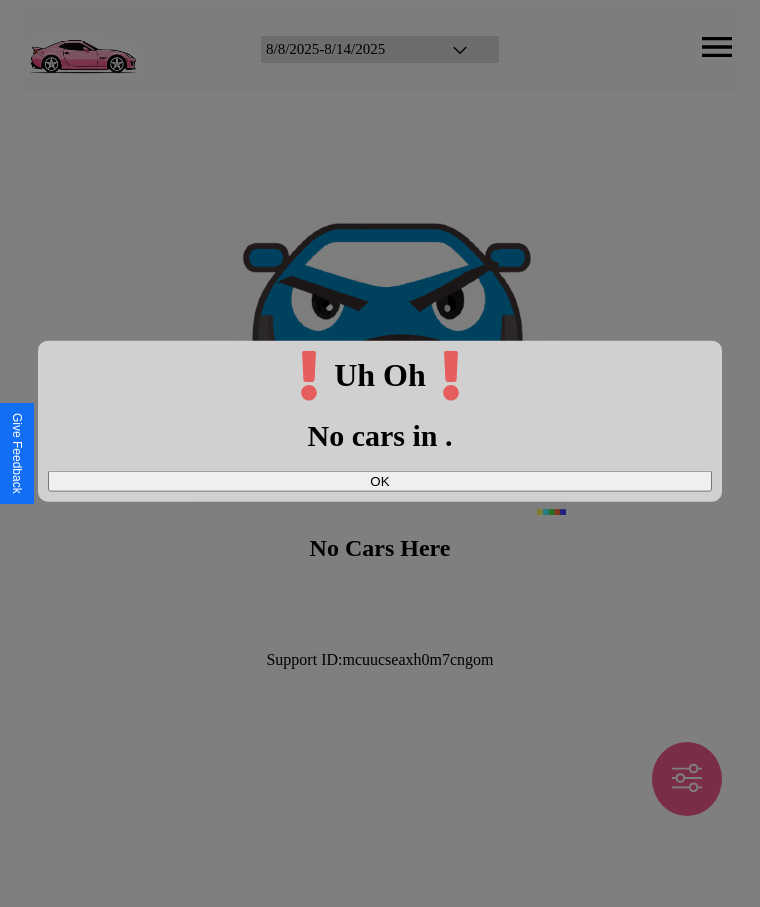 click on "OK" at bounding box center [380, 480] 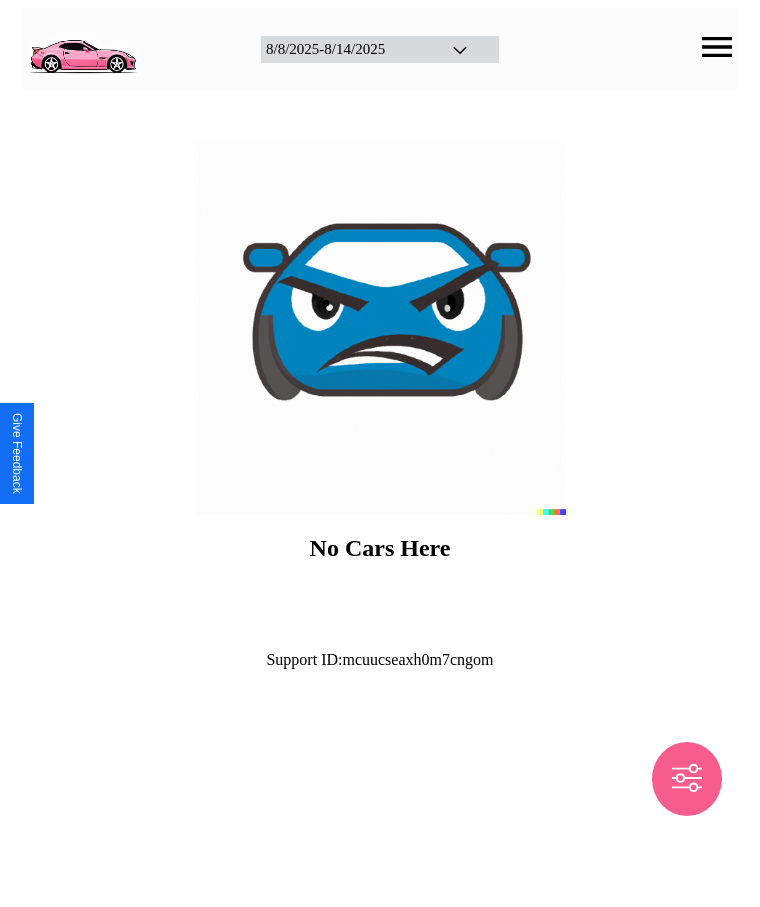 click at bounding box center [82, 47] 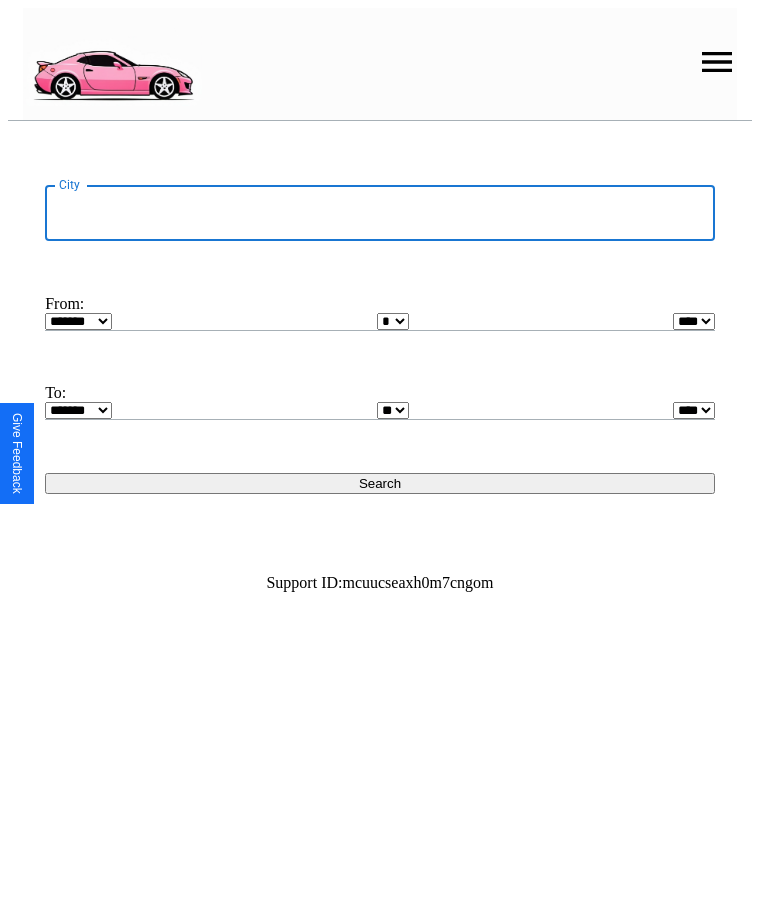click on "City" at bounding box center (380, 213) 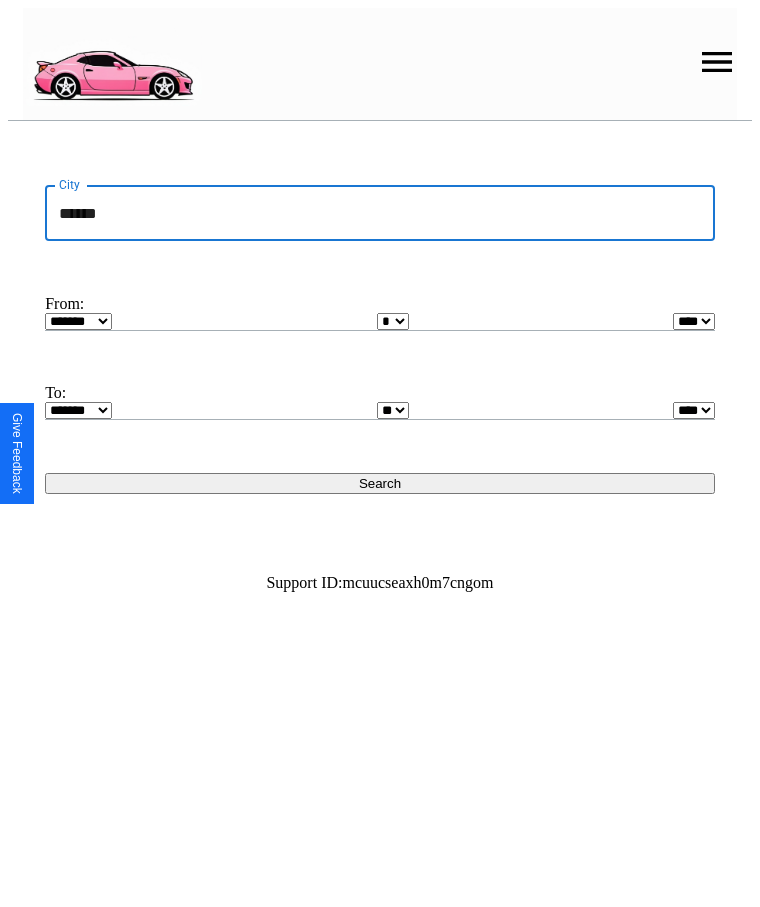 type on "******" 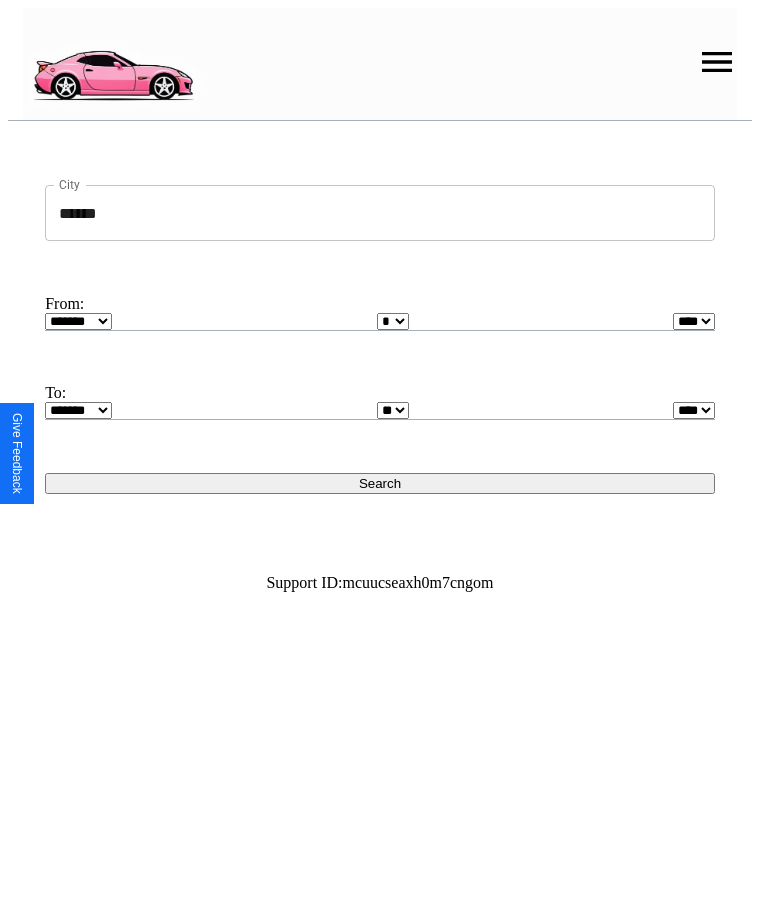 click on "******* ******** ***** ***** *** **** **** ****** ********* ******* ******** ********" at bounding box center (78, 321) 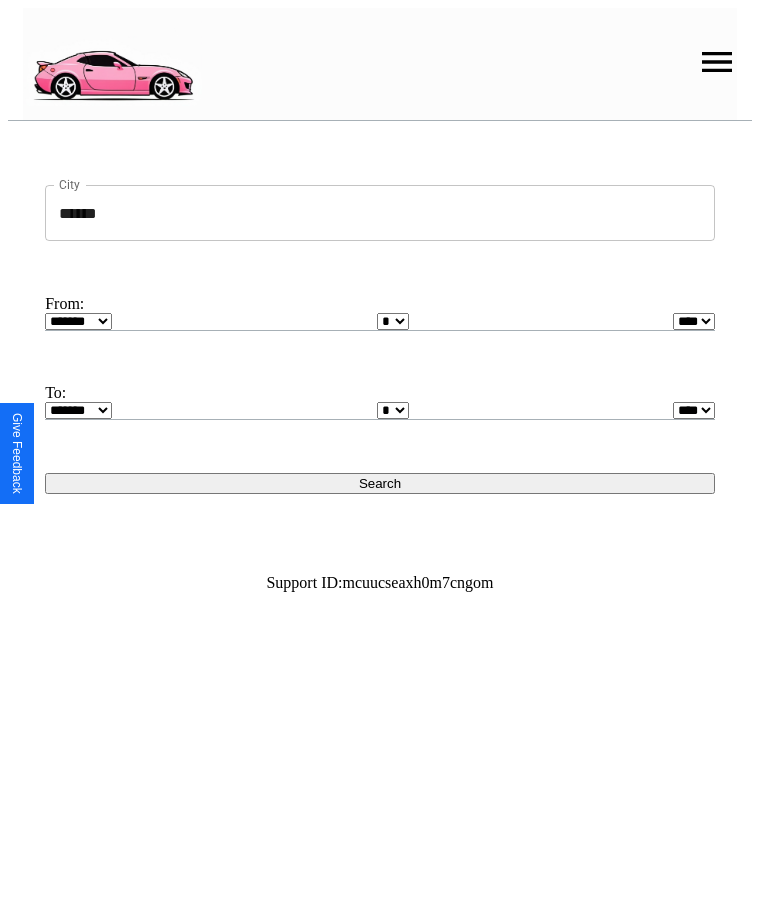 click on "* * * * * * * * * ** ** ** ** ** ** ** ** ** ** ** ** ** ** ** ** ** ** ** ** **" at bounding box center [393, 321] 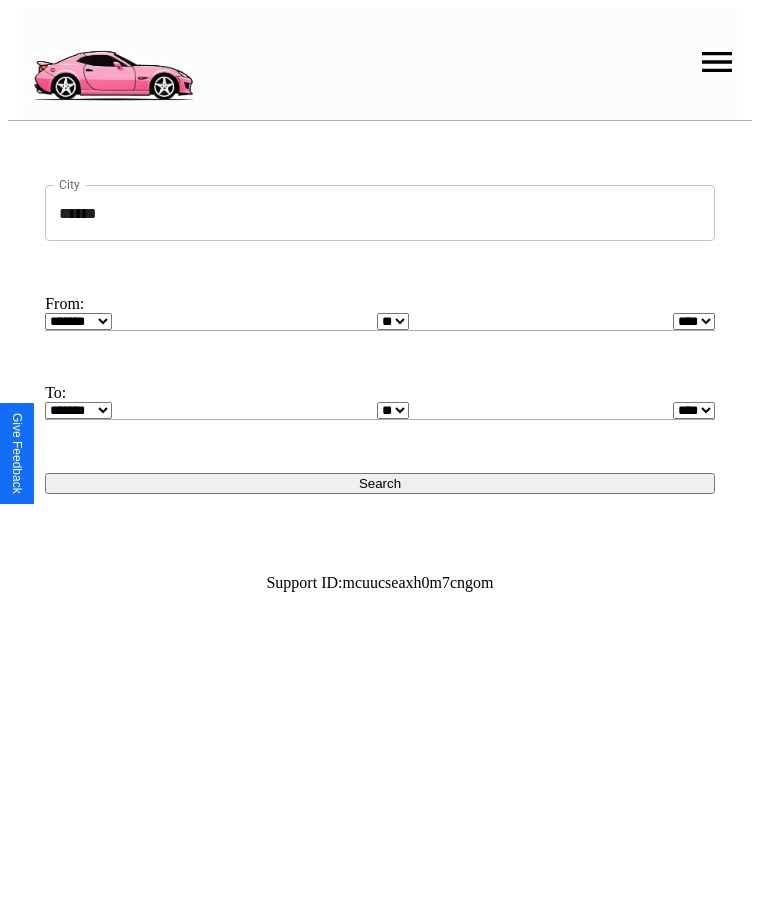 click on "* * * * * * * * * ** ** ** ** ** ** ** ** ** ** ** ** ** ** ** ** ** ** ** ** **" at bounding box center [393, 410] 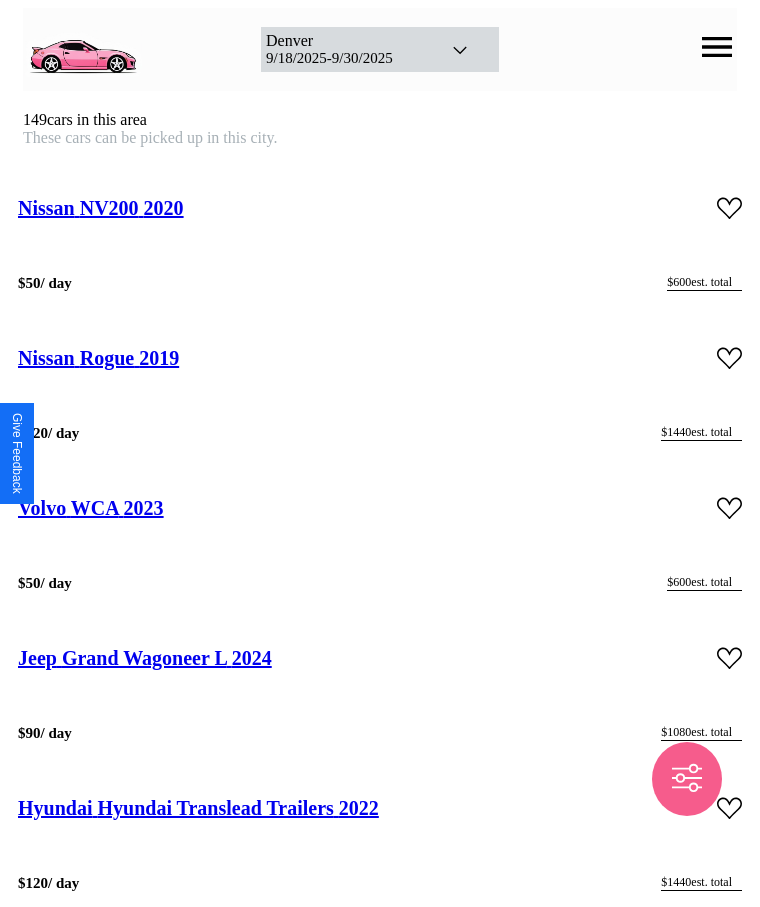 scroll, scrollTop: 27602, scrollLeft: 0, axis: vertical 